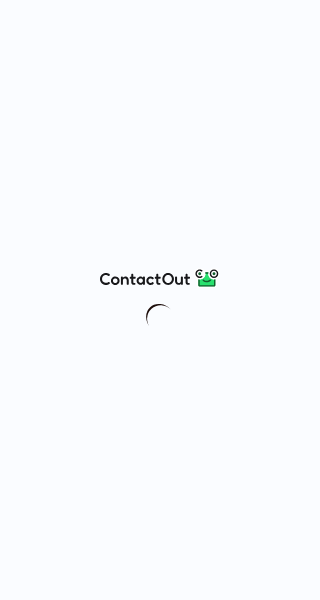 scroll, scrollTop: 0, scrollLeft: 0, axis: both 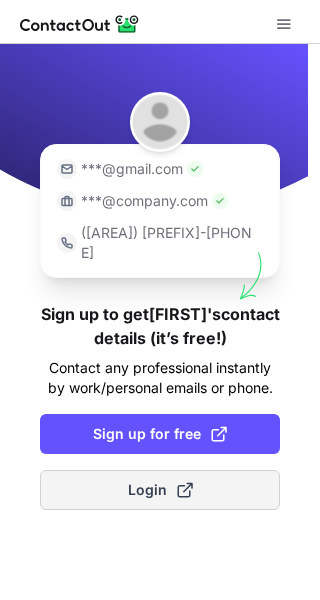 click on "Login" at bounding box center (160, 490) 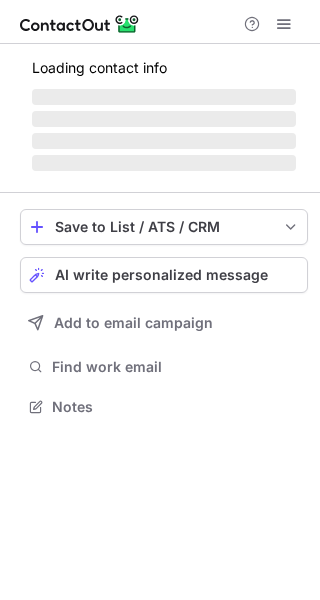scroll, scrollTop: 0, scrollLeft: 0, axis: both 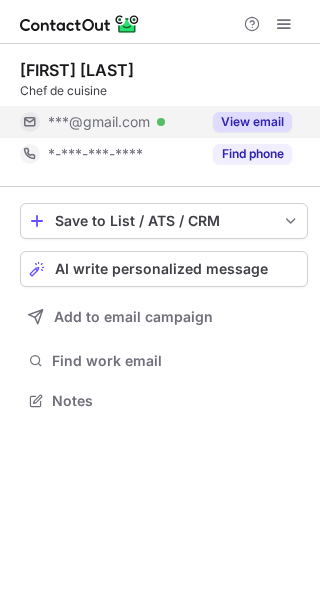 click on "View email" at bounding box center [252, 122] 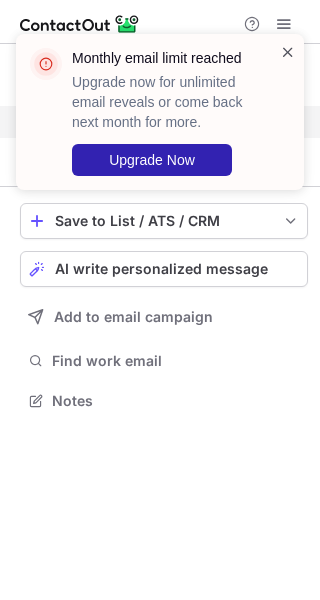 click at bounding box center (288, 52) 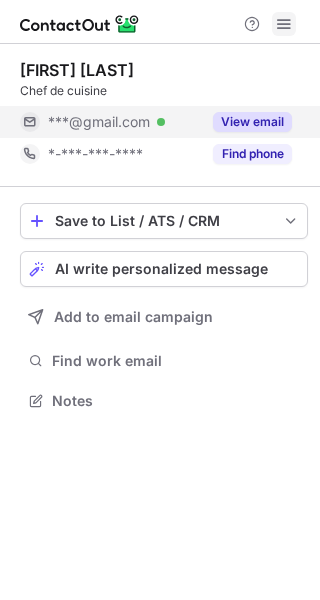 click at bounding box center (284, 24) 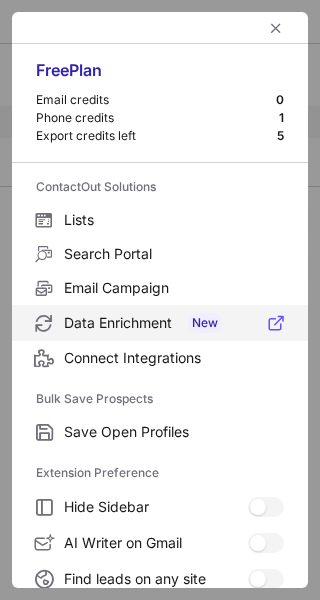 scroll, scrollTop: 233, scrollLeft: 0, axis: vertical 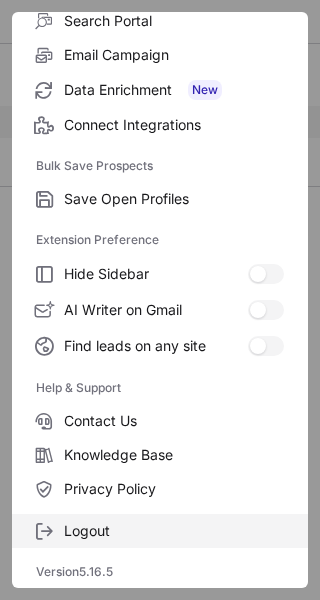 click on "Logout" at bounding box center [174, 199] 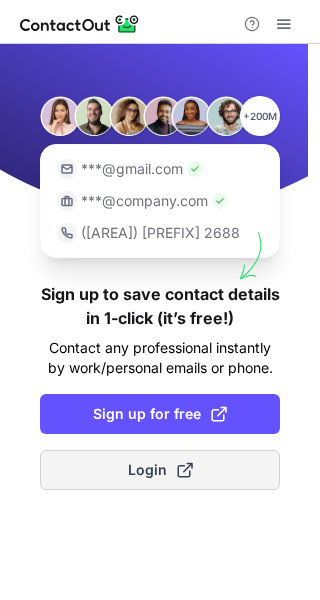 click on "Login" at bounding box center (160, 470) 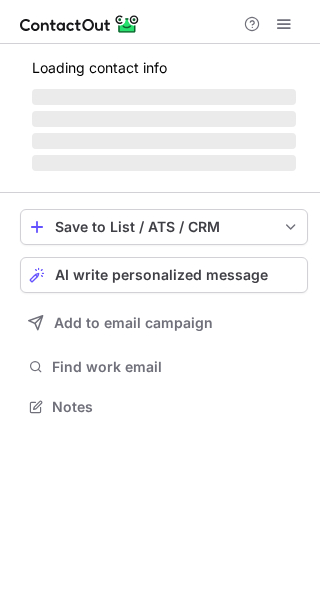 scroll, scrollTop: 0, scrollLeft: 0, axis: both 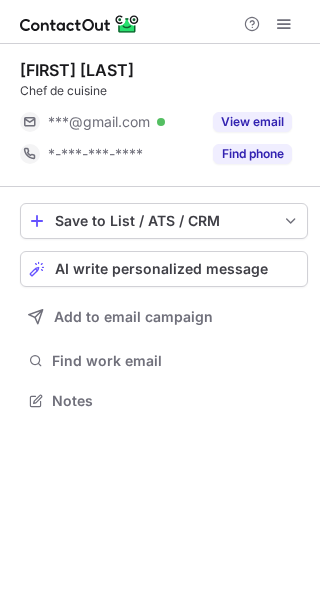 click on "View email" at bounding box center (246, 122) 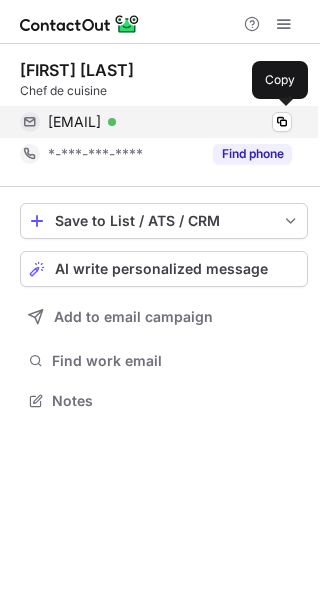 click on "fucy88@gmail.com" at bounding box center (74, 122) 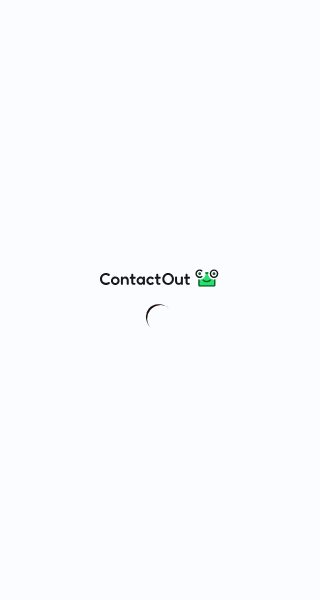 scroll, scrollTop: 0, scrollLeft: 0, axis: both 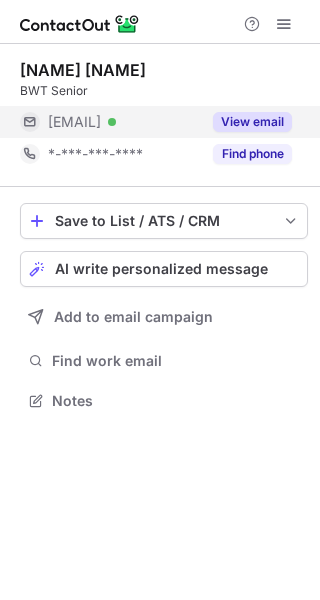 click on "View email" at bounding box center (252, 122) 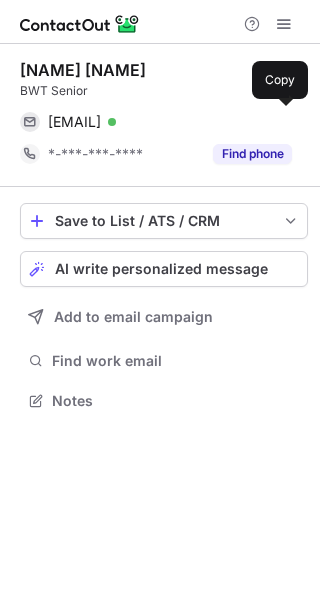click on "hornerdd@aol.com Verified" at bounding box center [170, 122] 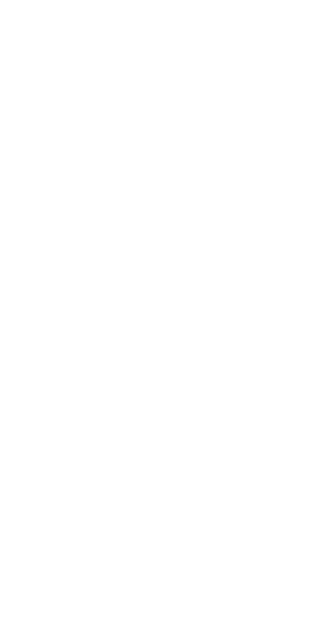 scroll, scrollTop: 0, scrollLeft: 0, axis: both 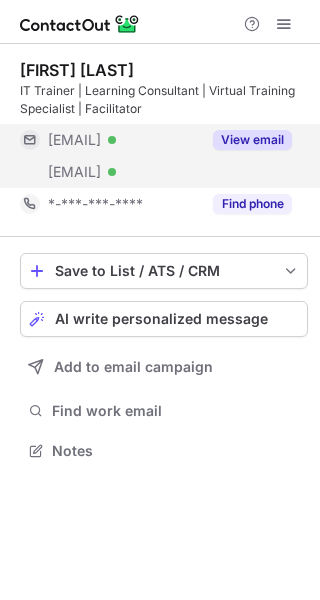 click on "View email" at bounding box center [252, 140] 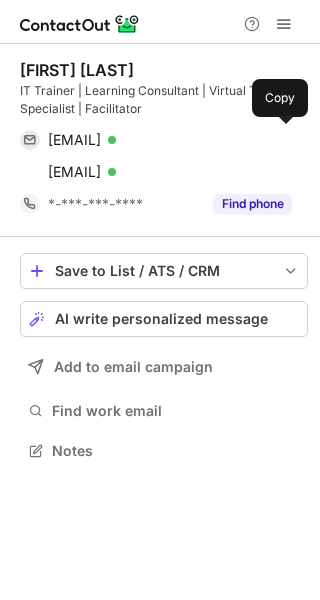 click on "clair.madeley@mac.com Verified" at bounding box center [170, 140] 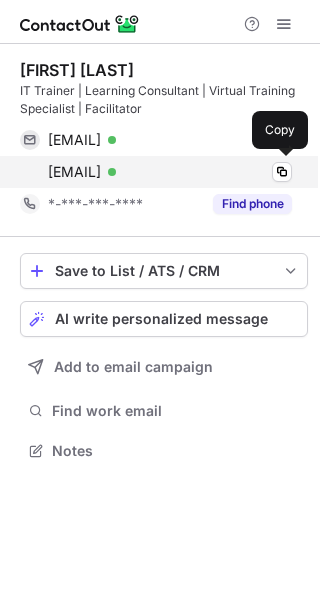 click on "cmadeley@hamlins.co.uk" at bounding box center (74, 172) 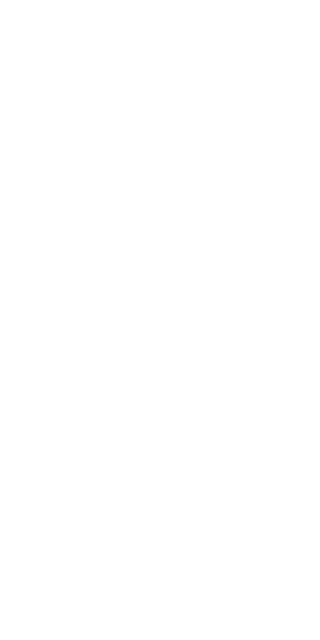 scroll, scrollTop: 0, scrollLeft: 0, axis: both 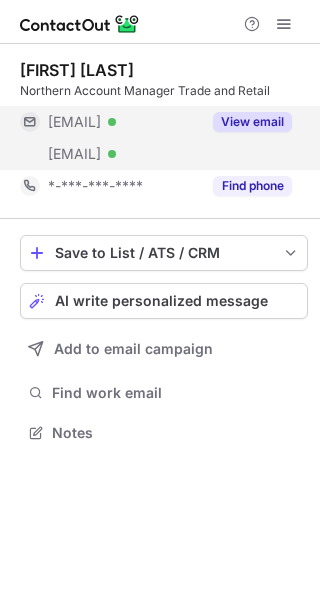 click on "View email" at bounding box center [246, 122] 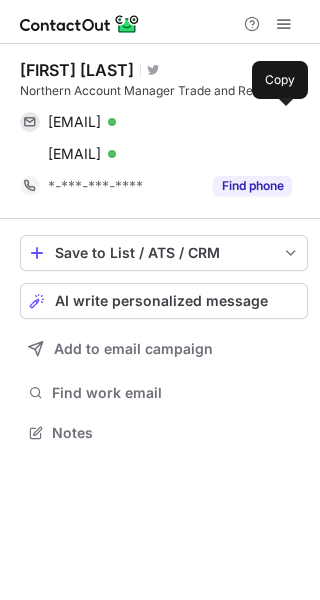 click on "paulroberts1477@btinternet.com Verified Copy" at bounding box center (156, 122) 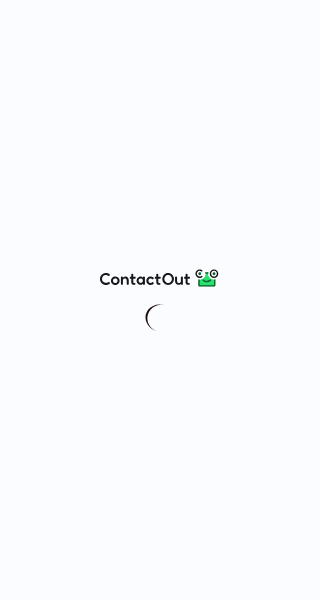 scroll, scrollTop: 0, scrollLeft: 0, axis: both 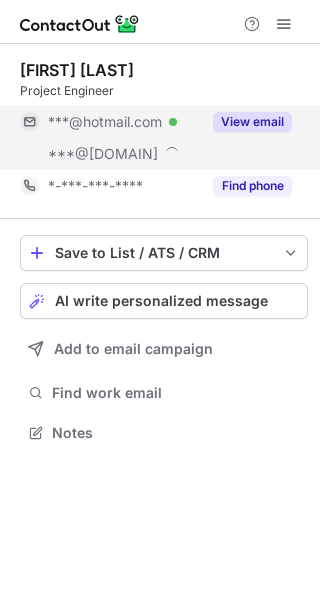 click on "View email" at bounding box center (252, 122) 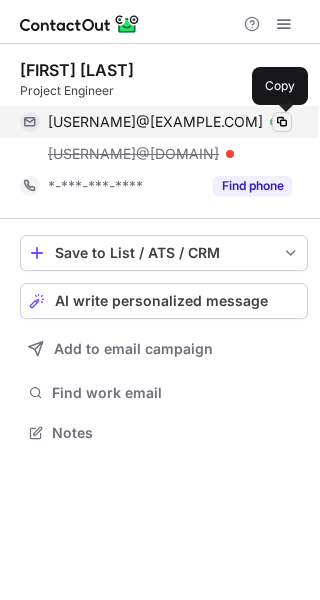 click at bounding box center (282, 122) 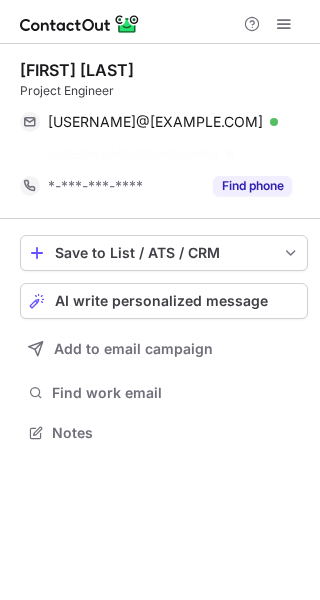 scroll, scrollTop: 387, scrollLeft: 320, axis: both 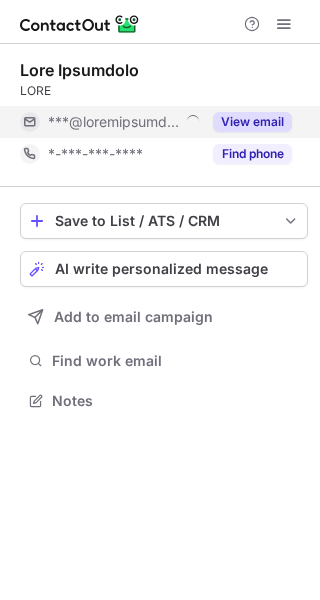 click on "View email" at bounding box center [252, 122] 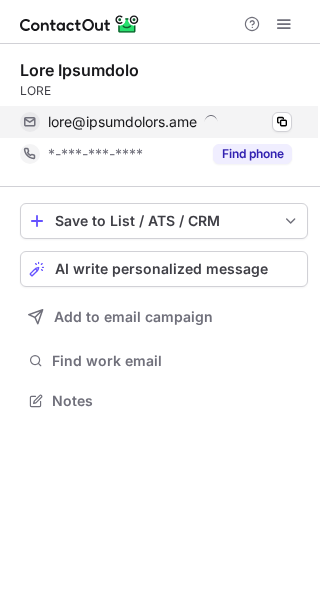 click on "lore@ipsumdolors.ame" at bounding box center [170, 122] 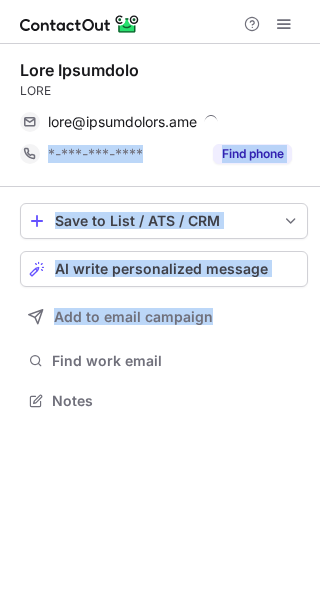 drag, startPoint x: 271, startPoint y: 113, endPoint x: 179, endPoint y: 531, distance: 428.00467 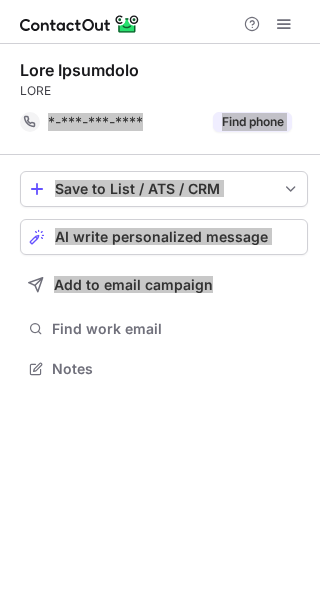 scroll, scrollTop: 355, scrollLeft: 320, axis: both 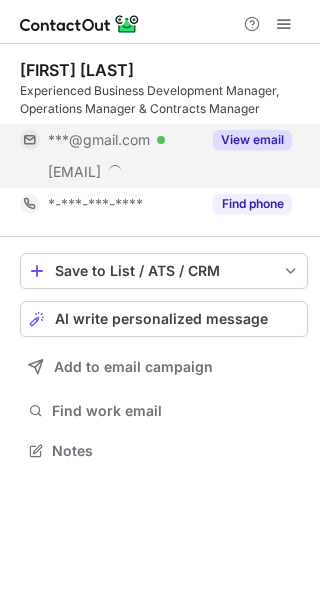 click on "View email" at bounding box center (252, 140) 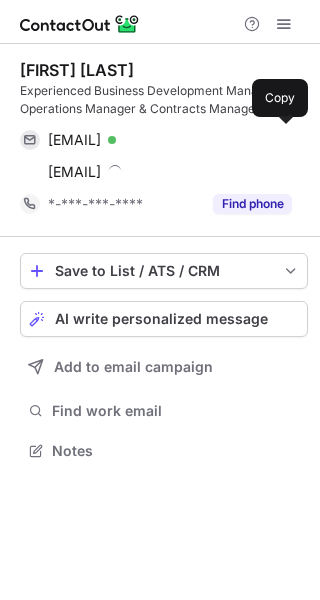 click on "nbroom68@gmail.com Verified" at bounding box center [170, 140] 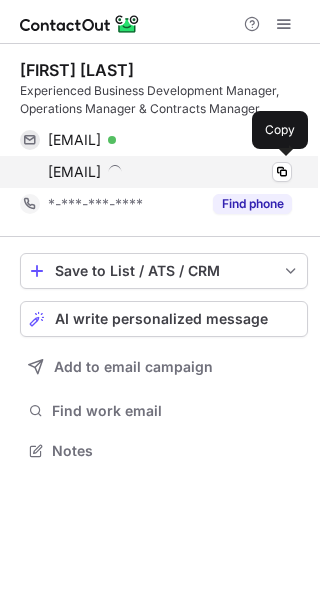 click on "nigel@corehighways.com Copy" at bounding box center [156, 172] 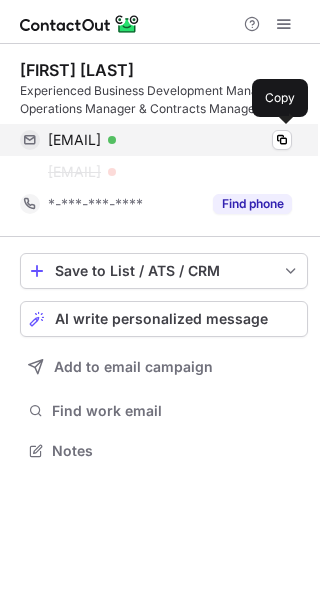 click on "nbroom68@gmail.com" at bounding box center [74, 140] 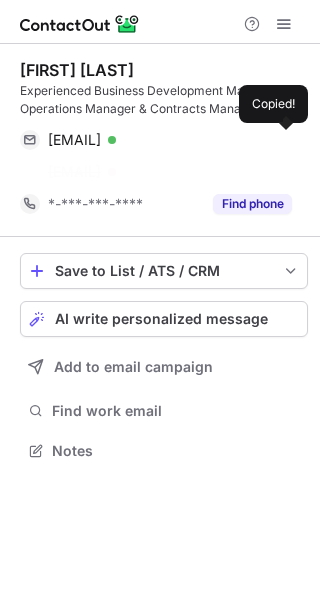 scroll, scrollTop: 405, scrollLeft: 320, axis: both 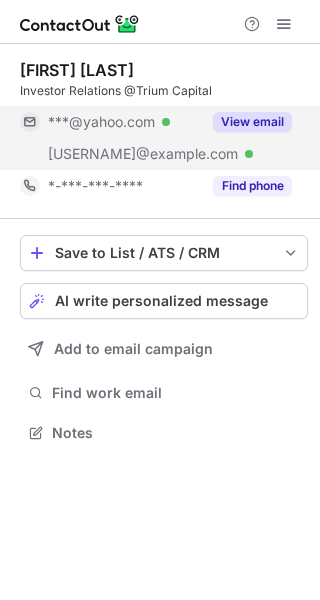click on "View email" at bounding box center [252, 122] 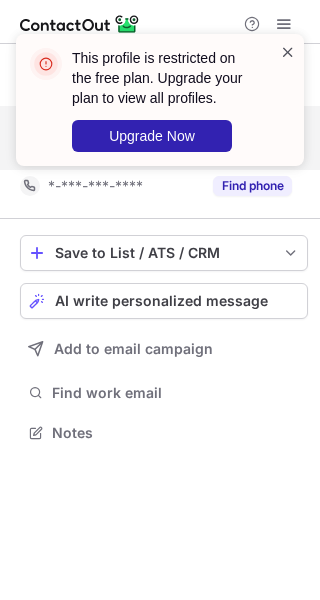 click at bounding box center [288, 52] 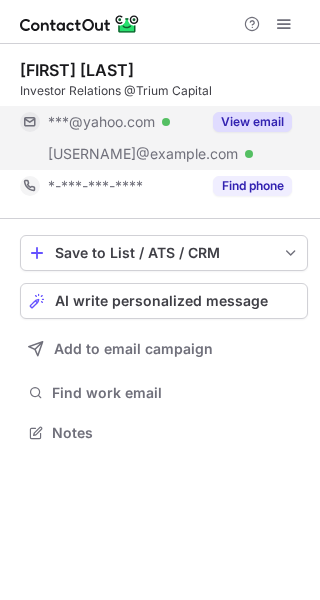 click at bounding box center [284, 24] 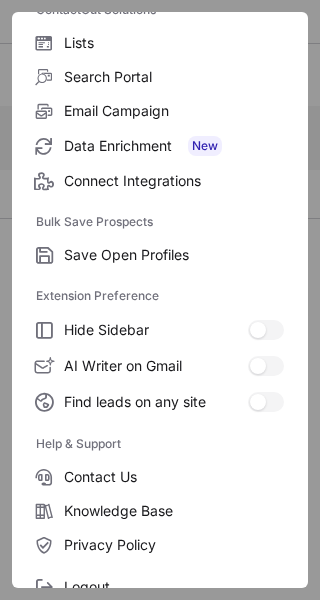 scroll, scrollTop: 233, scrollLeft: 0, axis: vertical 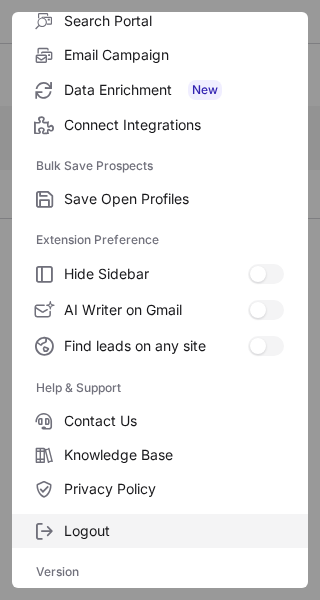 click on "Logout" at bounding box center [174, 199] 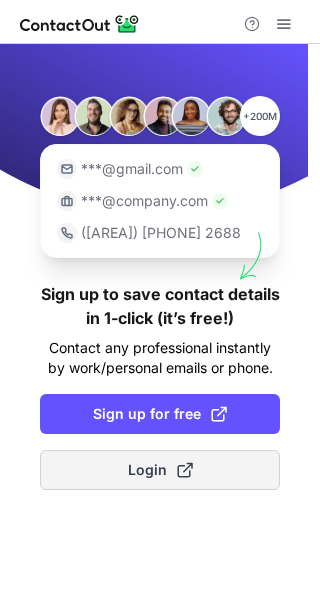click on "Login" at bounding box center [160, 470] 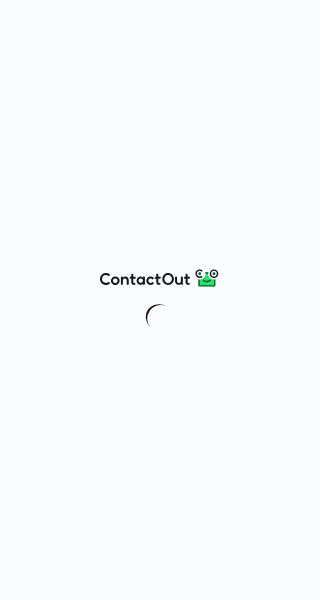 scroll, scrollTop: 0, scrollLeft: 0, axis: both 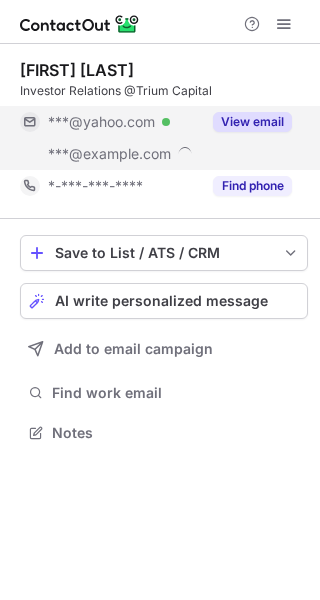 click on "View email" at bounding box center [252, 122] 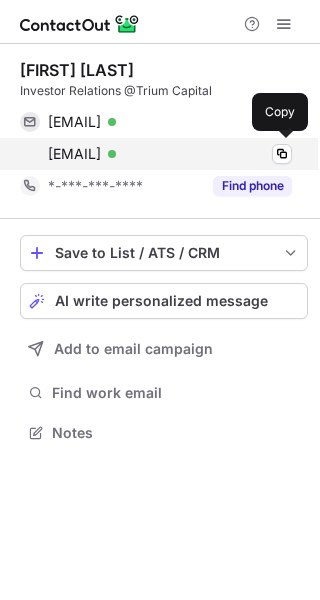 click on "marco.boldini@trium-capital.com Verified" at bounding box center (170, 154) 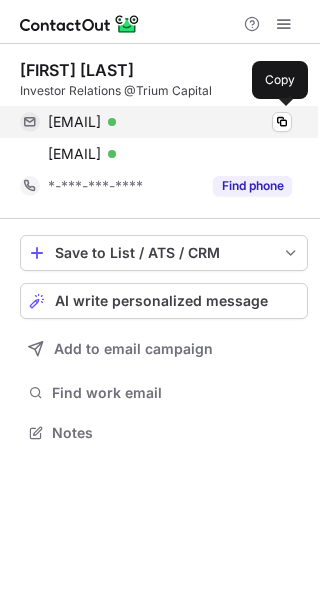 click on "marco.boldini@yahoo.com Verified Copy" at bounding box center [156, 122] 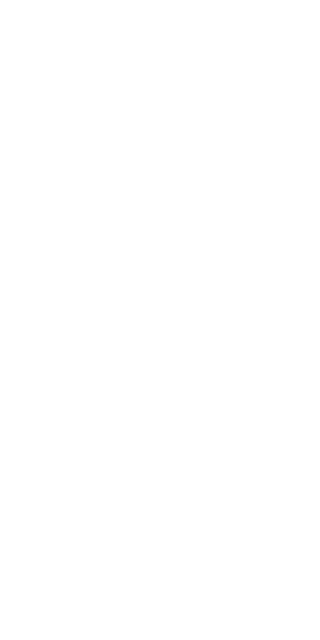scroll, scrollTop: 0, scrollLeft: 0, axis: both 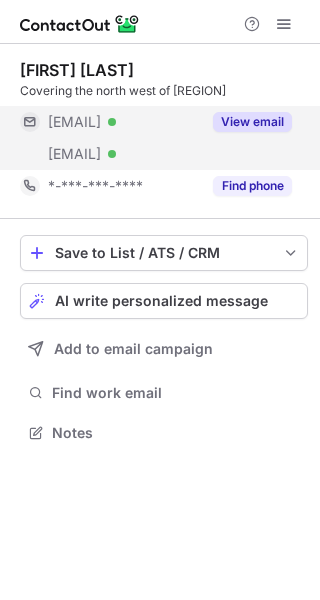 click on "View email" at bounding box center [252, 122] 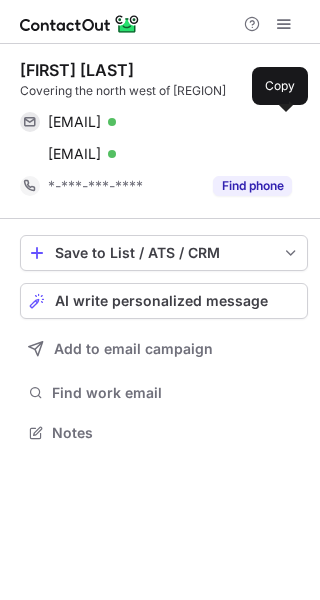 click at bounding box center [282, 122] 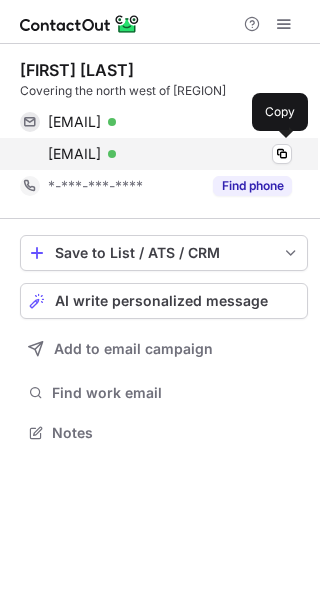 click on "ash.robinson@logicalps.com Verified Copy" at bounding box center [156, 154] 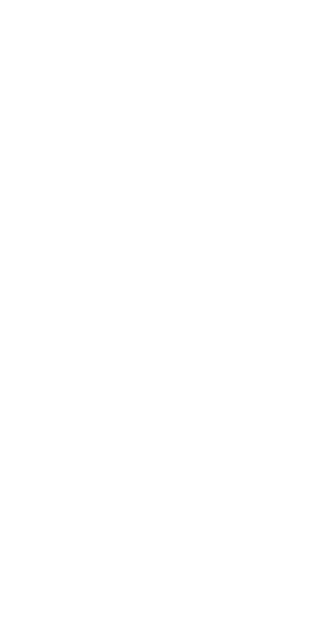 scroll, scrollTop: 0, scrollLeft: 0, axis: both 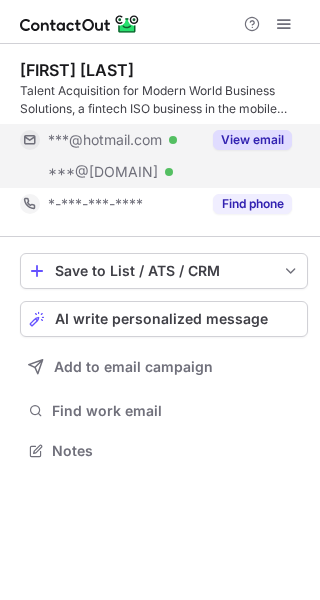 click on "View email" at bounding box center [246, 140] 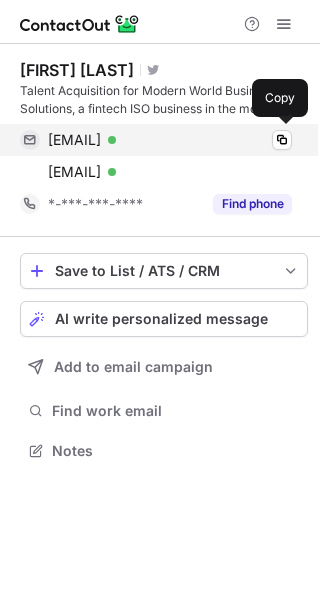 click on "jamesrwoodward@hotmail.com Verified Copy" at bounding box center (156, 140) 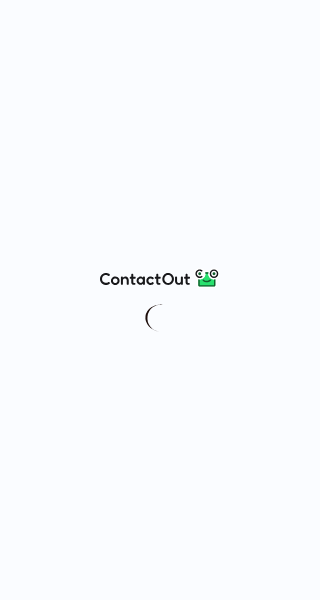 scroll, scrollTop: 0, scrollLeft: 0, axis: both 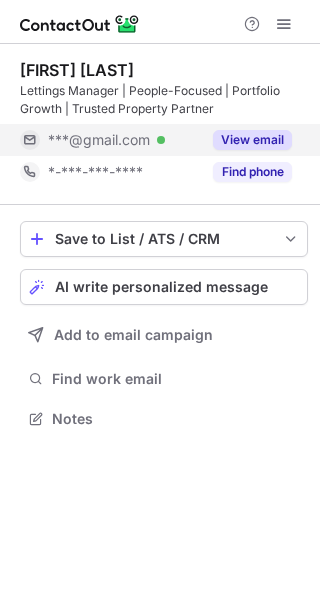 click on "View email" at bounding box center (246, 140) 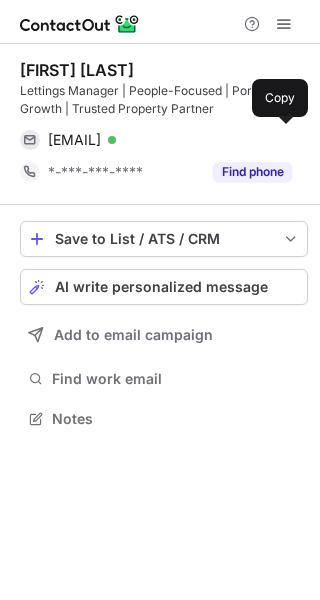 click on "maddiebuckland03@gmail.com" at bounding box center (74, 140) 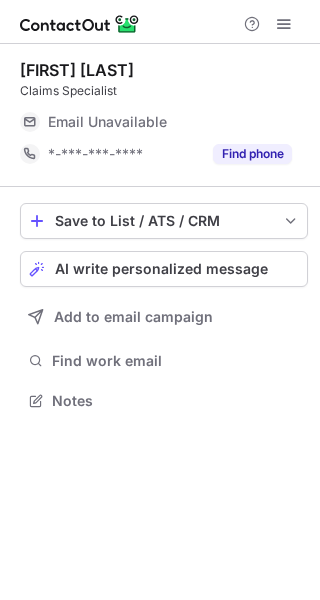 scroll, scrollTop: 0, scrollLeft: 0, axis: both 